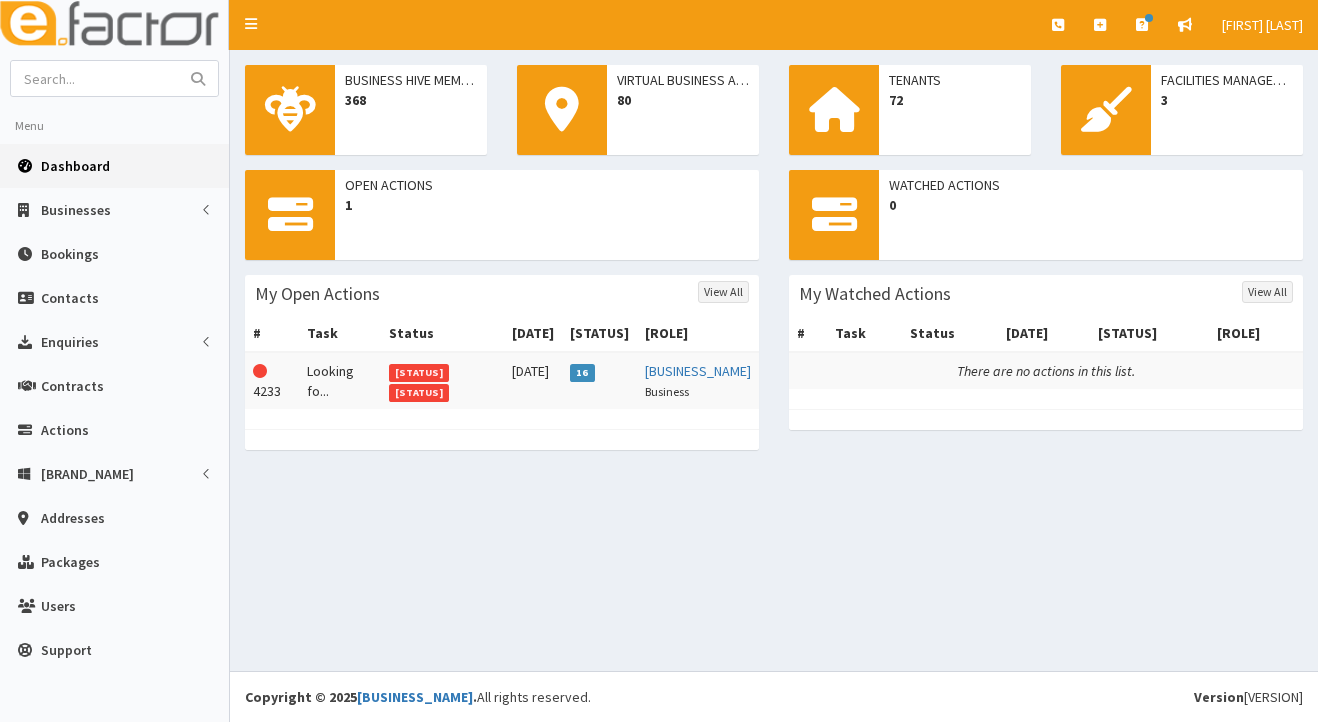 scroll, scrollTop: 0, scrollLeft: 0, axis: both 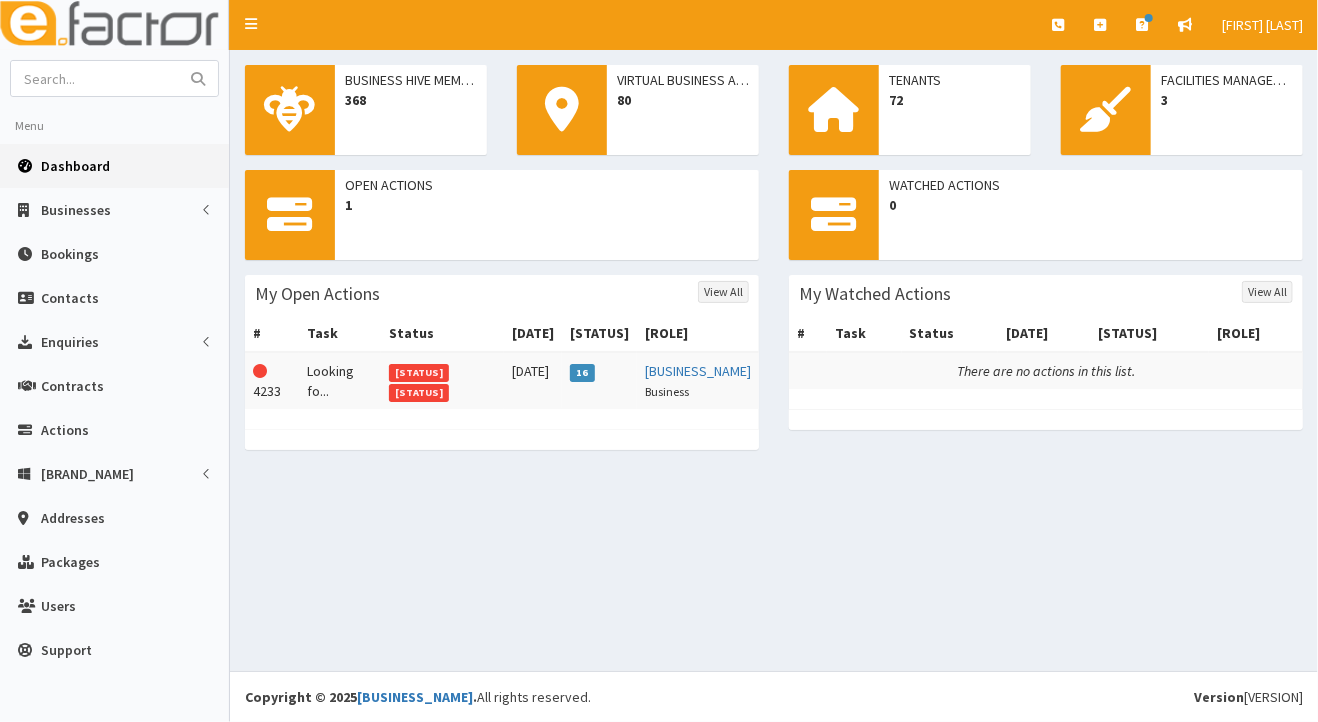 click on "[STATUS]" at bounding box center [419, 373] 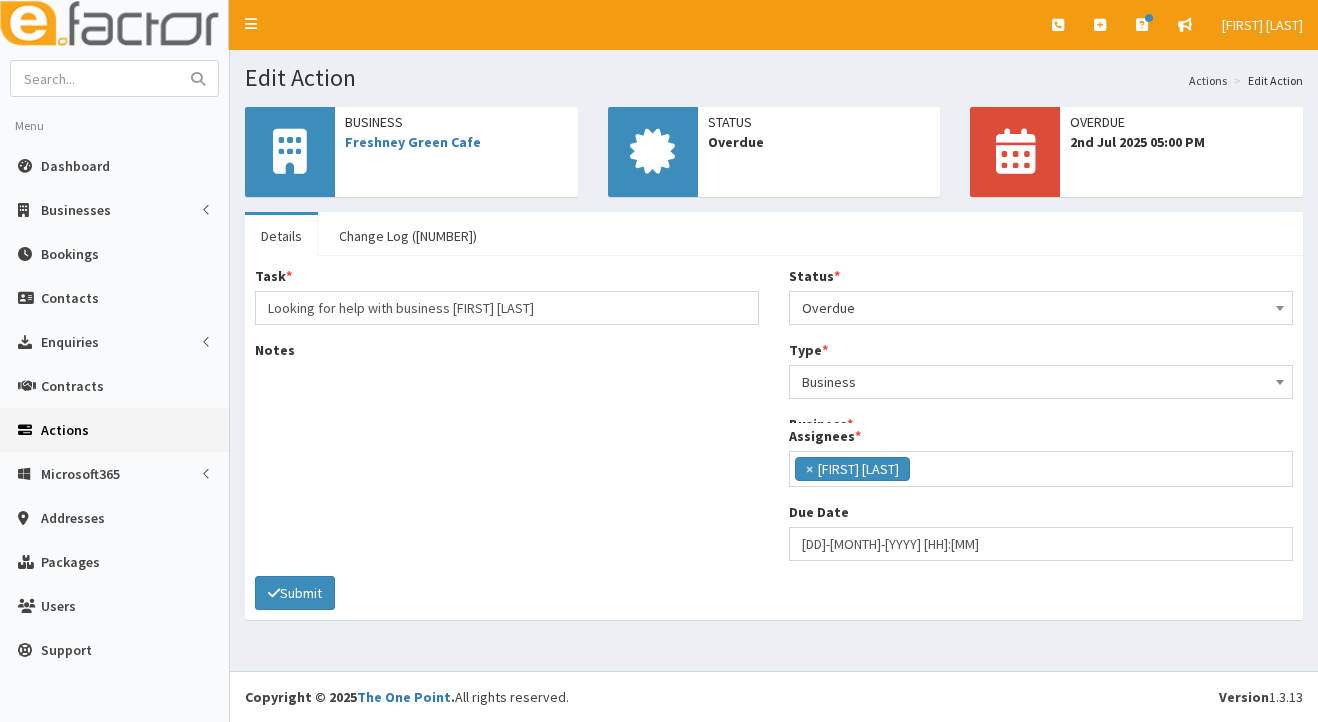 scroll, scrollTop: 0, scrollLeft: 0, axis: both 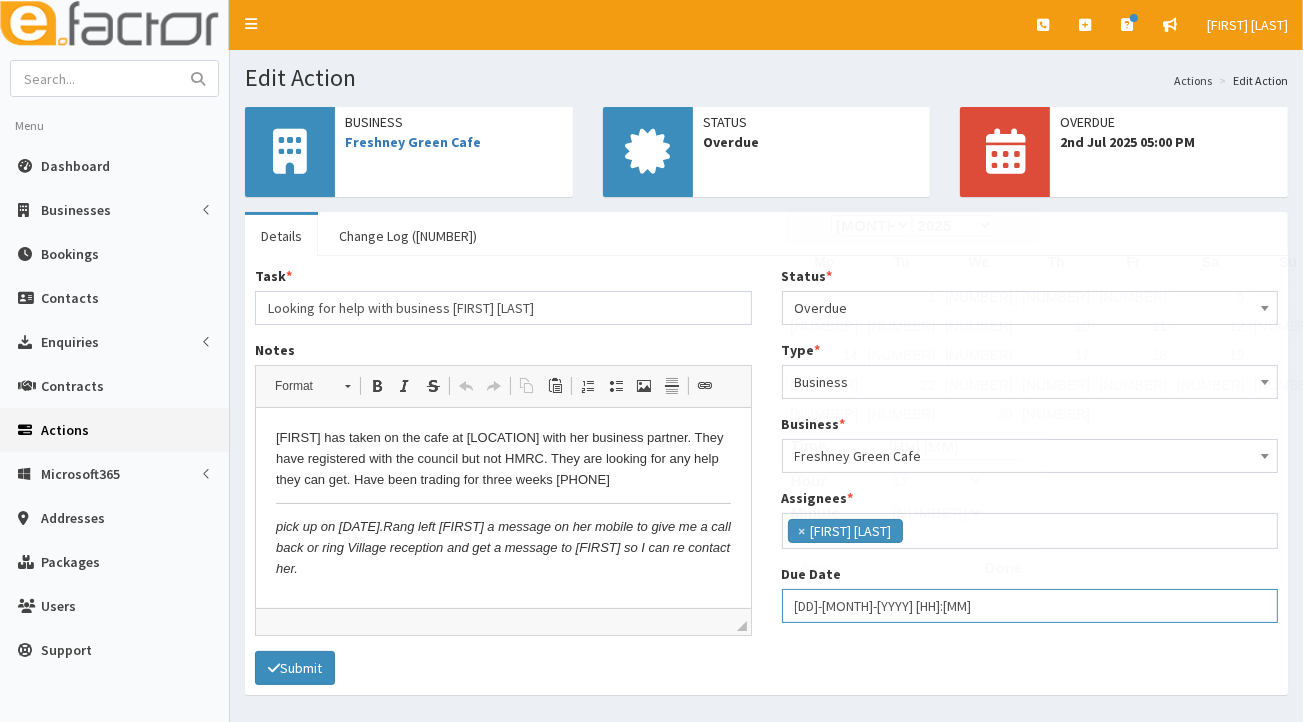 click on "02-07-2025 17:00" at bounding box center [1030, 606] 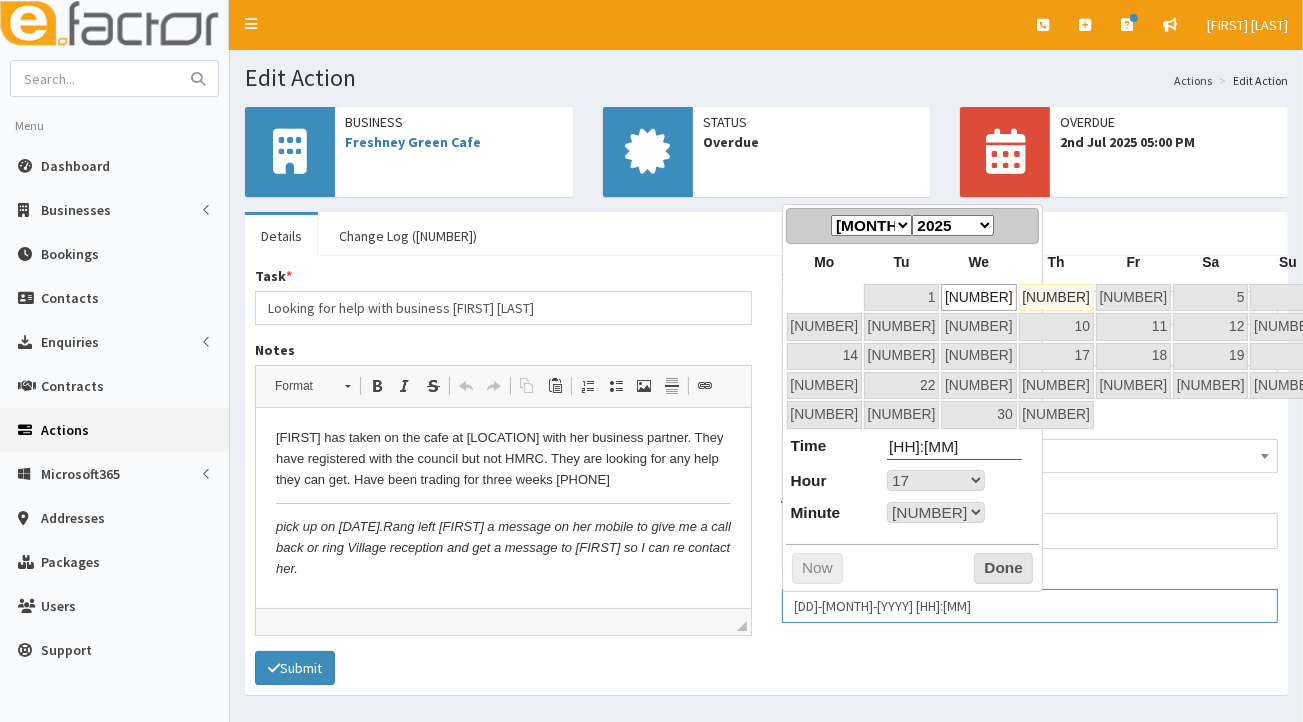 click on "02-07-2025 17:00" at bounding box center (1030, 606) 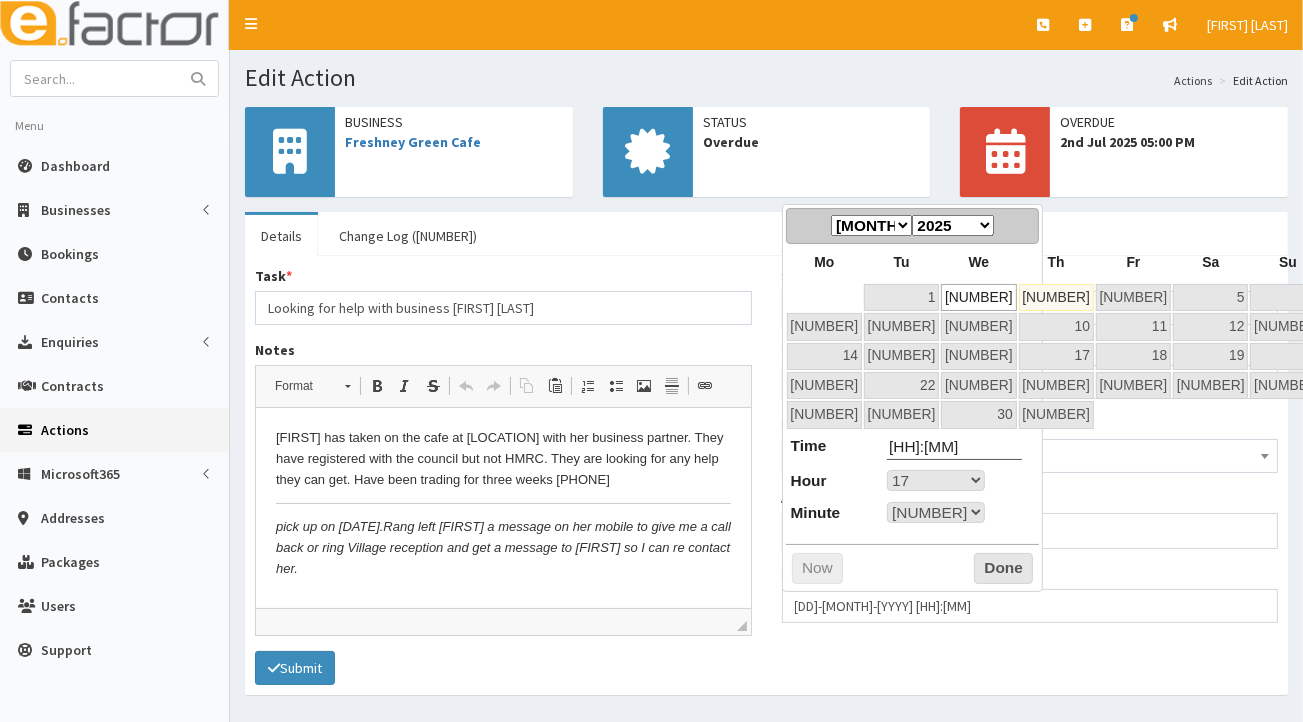 click on "3" at bounding box center [1056, 297] 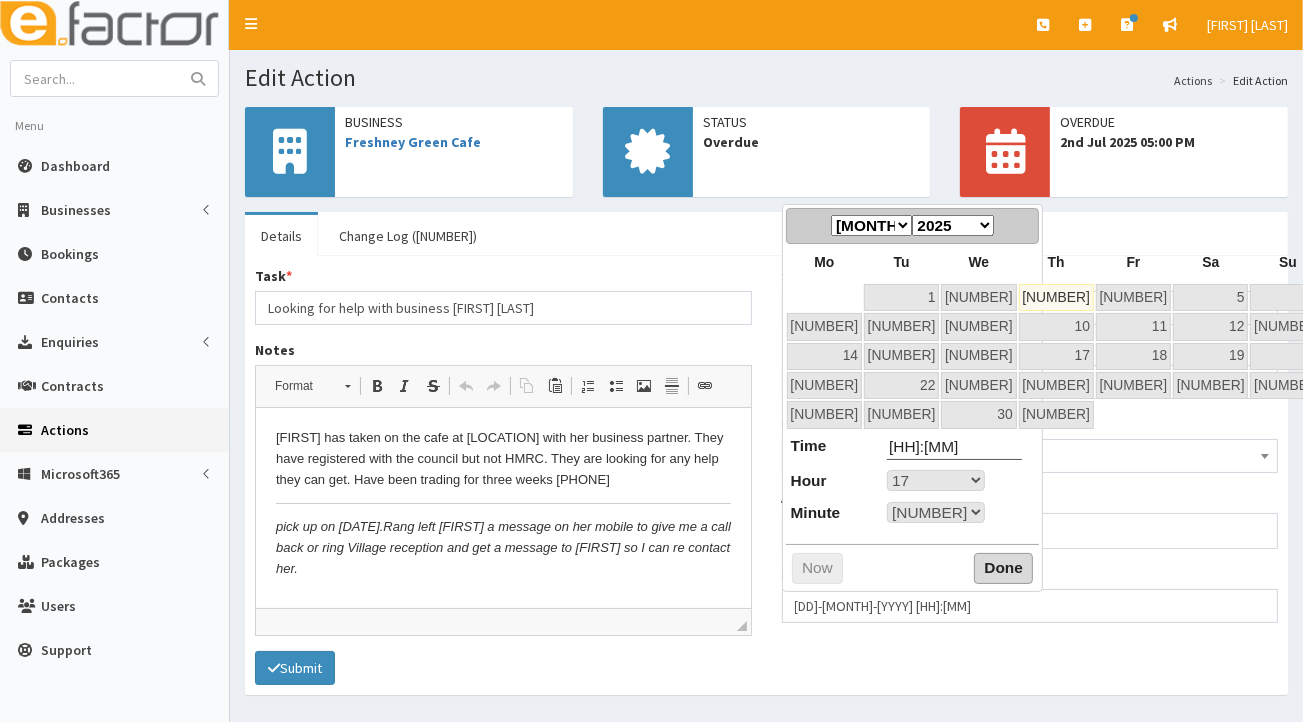 click on "Done" at bounding box center (1003, 569) 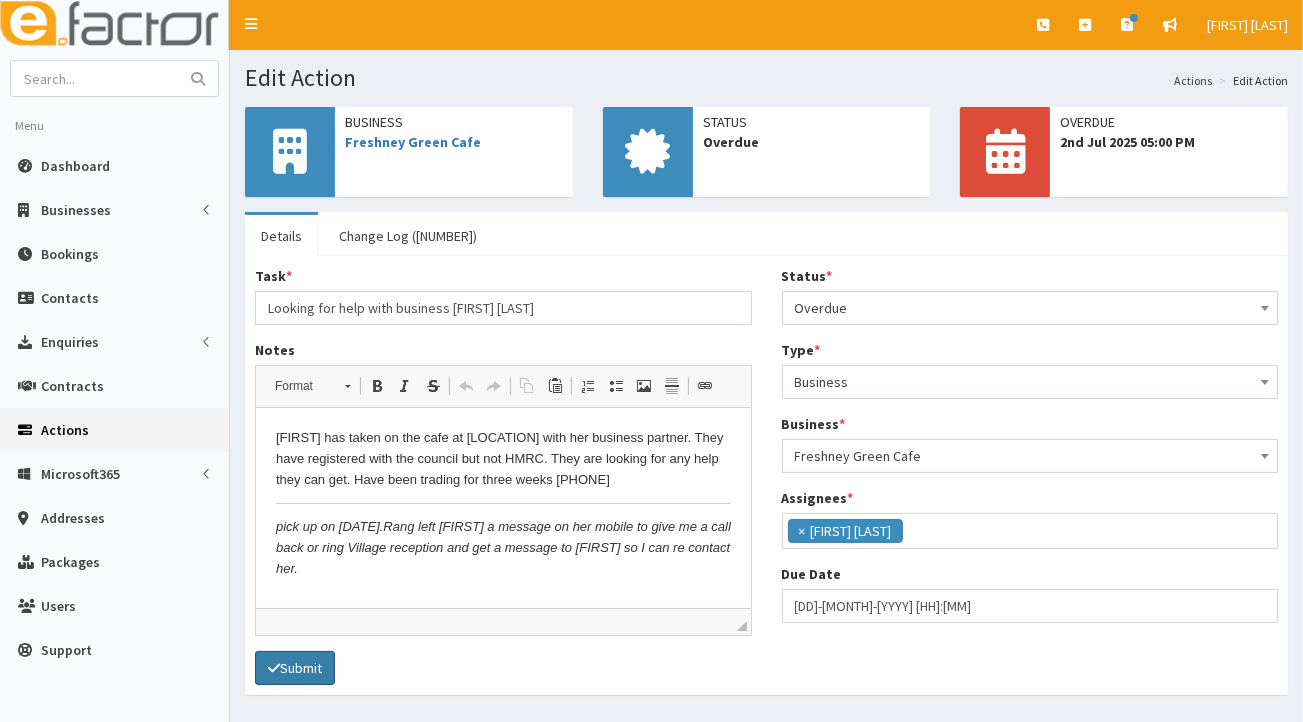 click on "Submit" at bounding box center (295, 668) 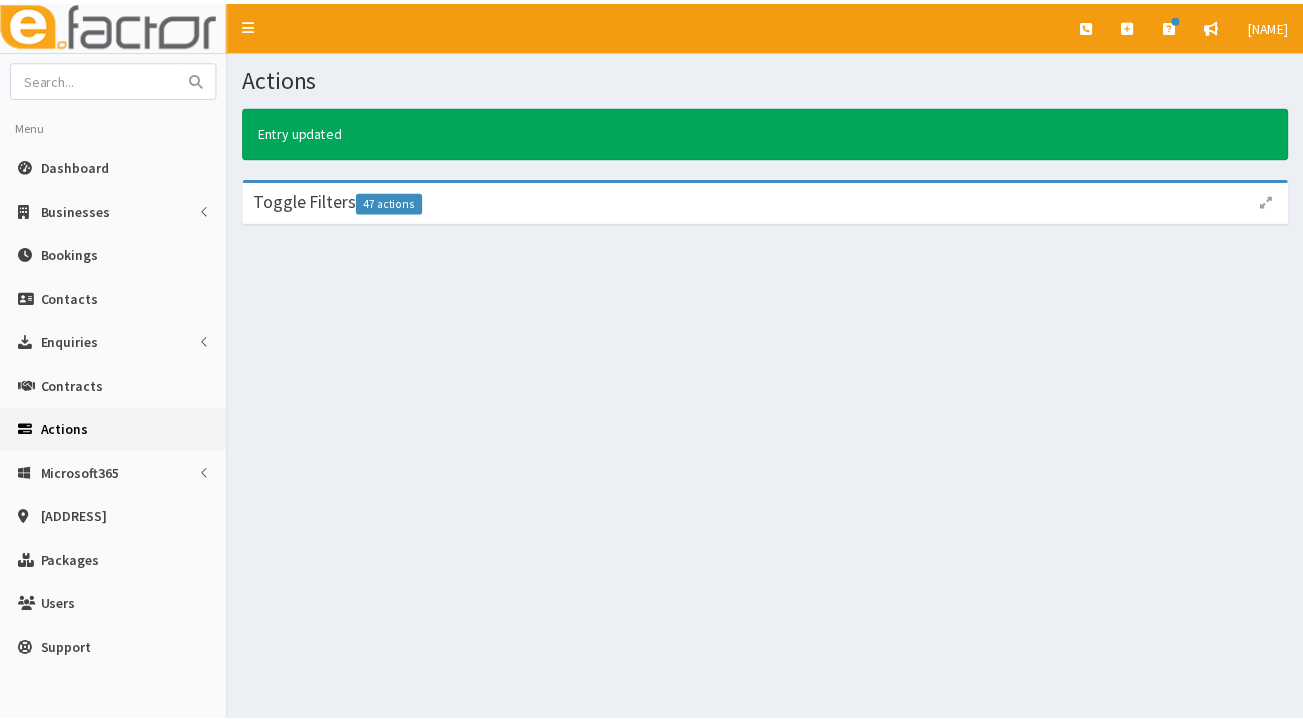 scroll, scrollTop: 0, scrollLeft: 0, axis: both 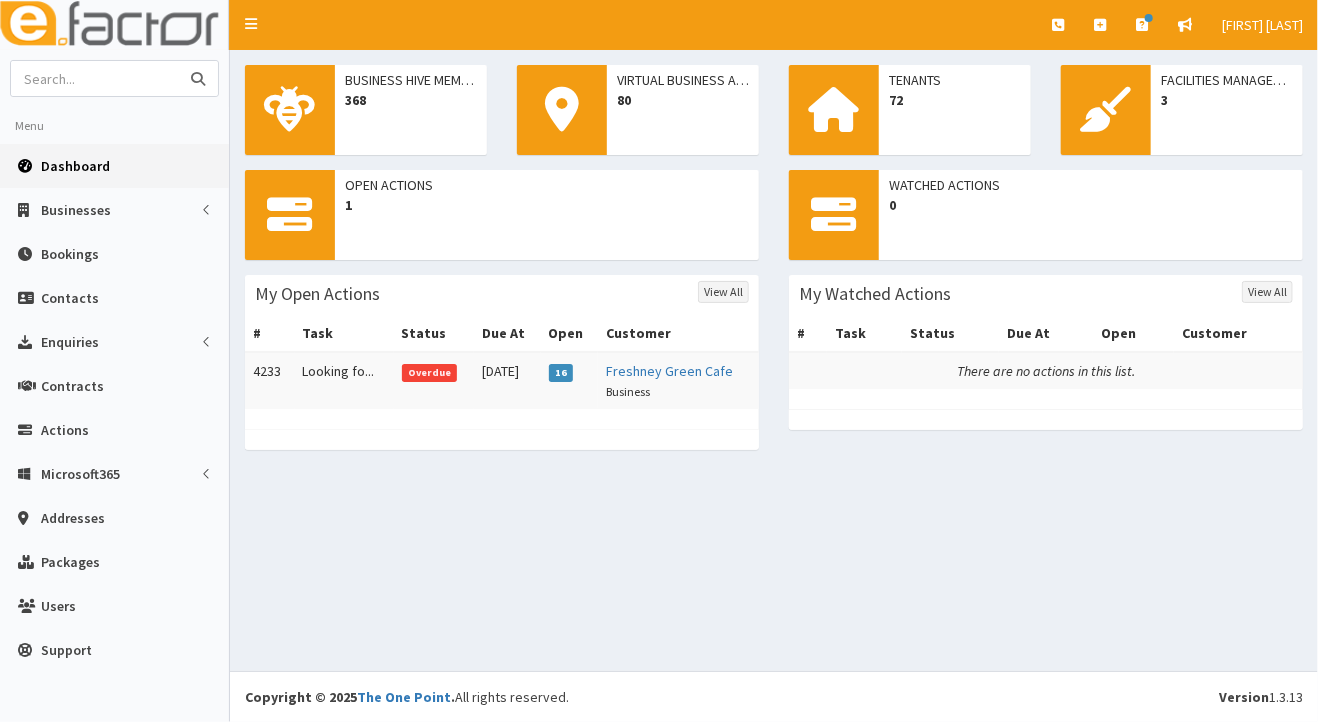 click at bounding box center [95, 78] 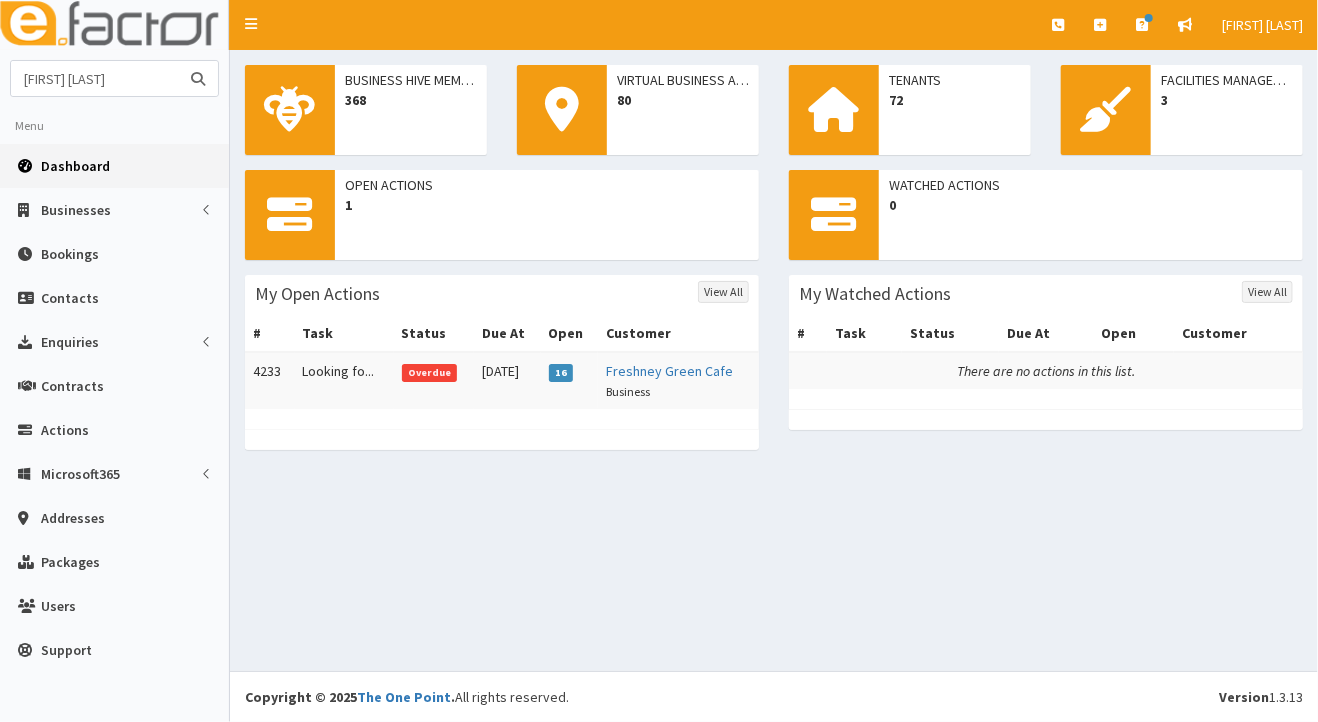type on "[FIRST] [LAST]" 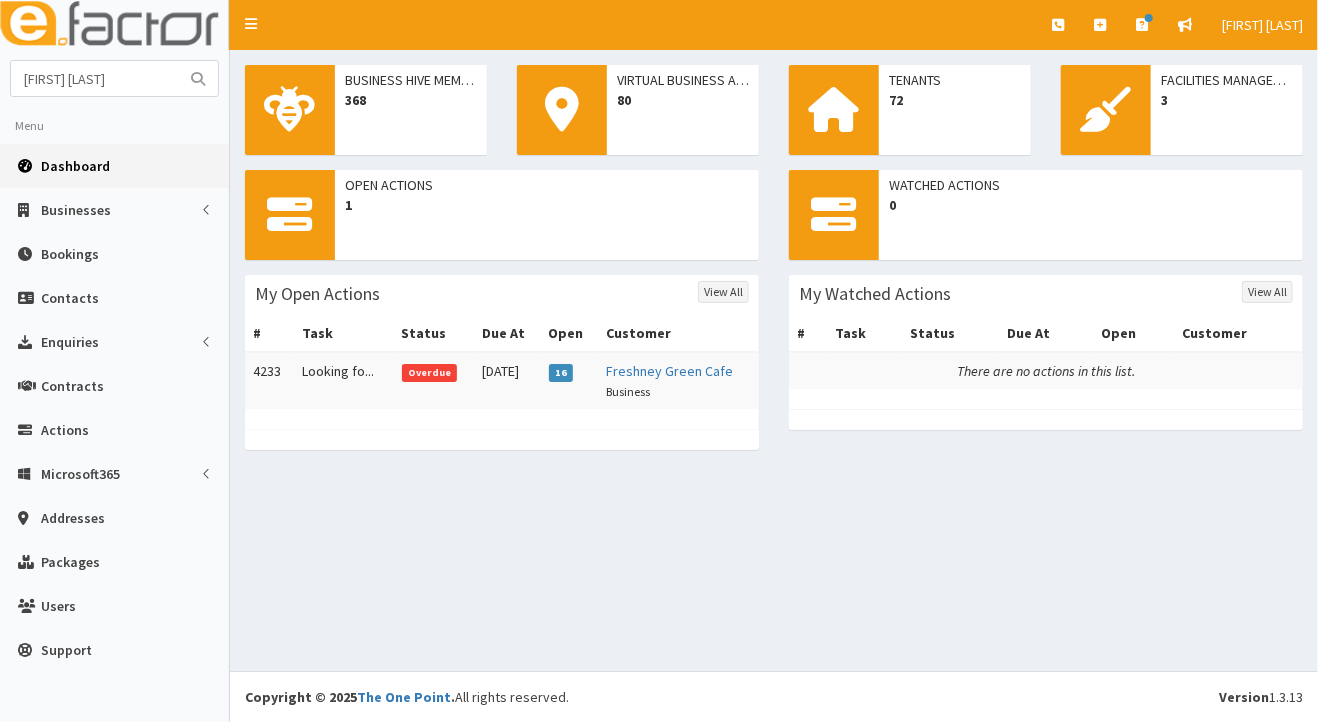 click at bounding box center (198, 79) 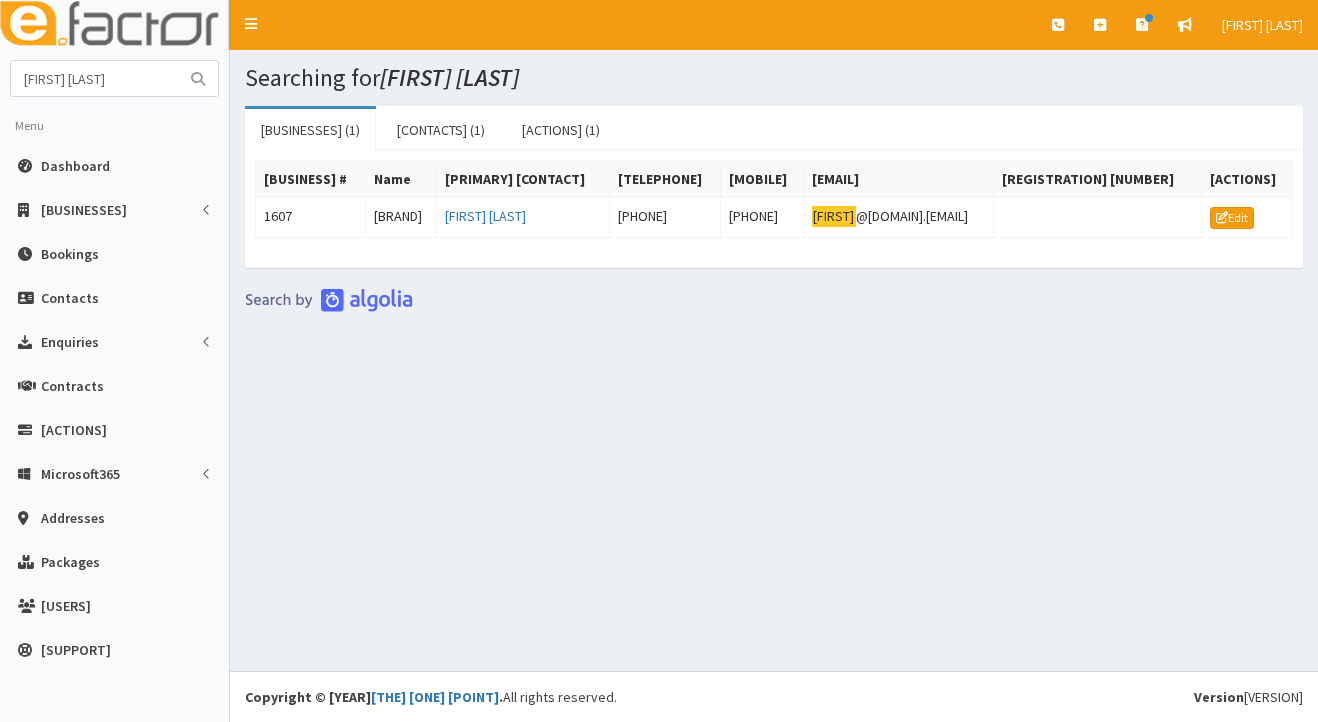 scroll, scrollTop: 0, scrollLeft: 0, axis: both 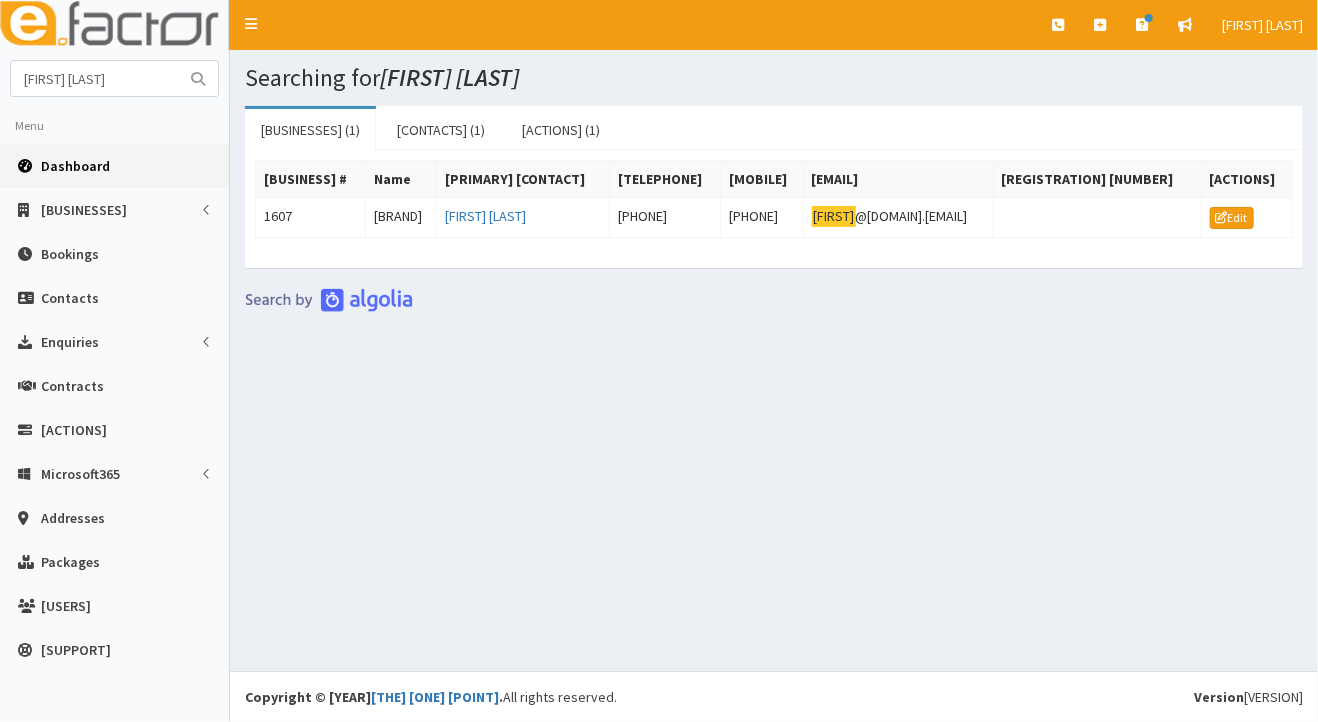 click on "Dashboard" at bounding box center (75, 166) 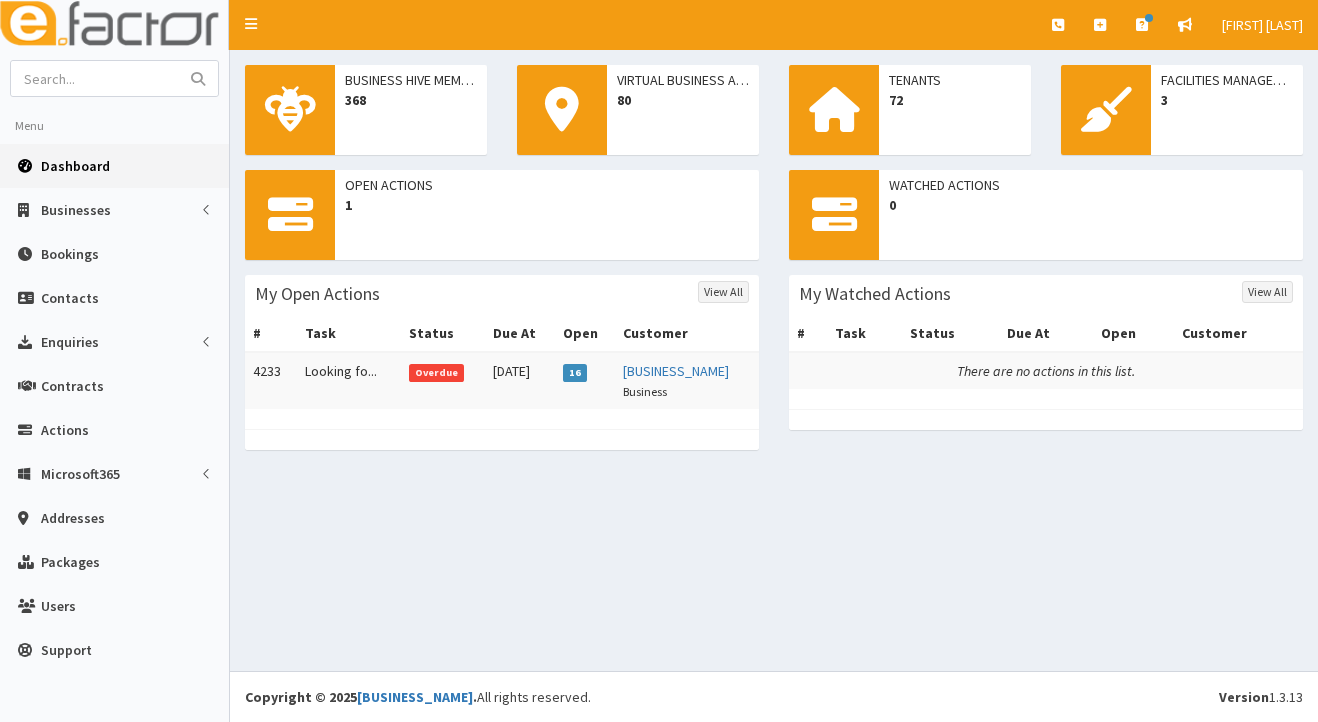 scroll, scrollTop: 0, scrollLeft: 0, axis: both 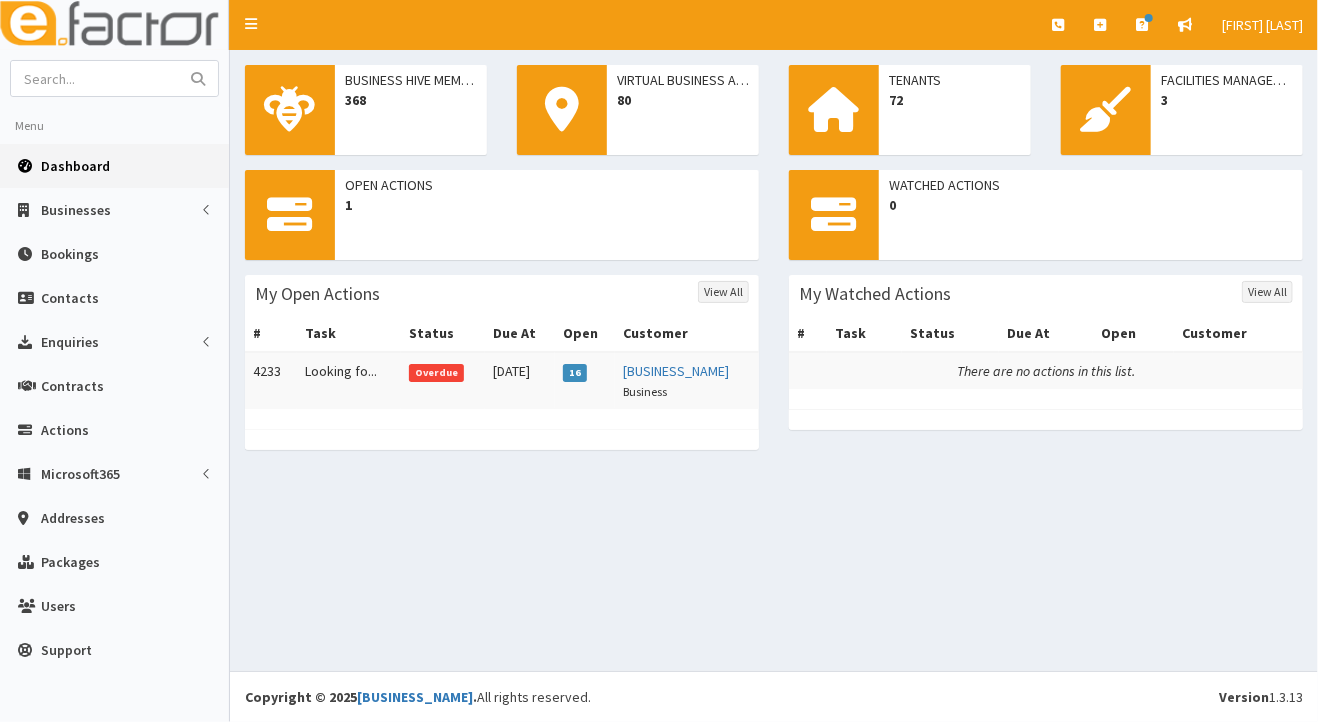 click on "Overdue" at bounding box center (437, 373) 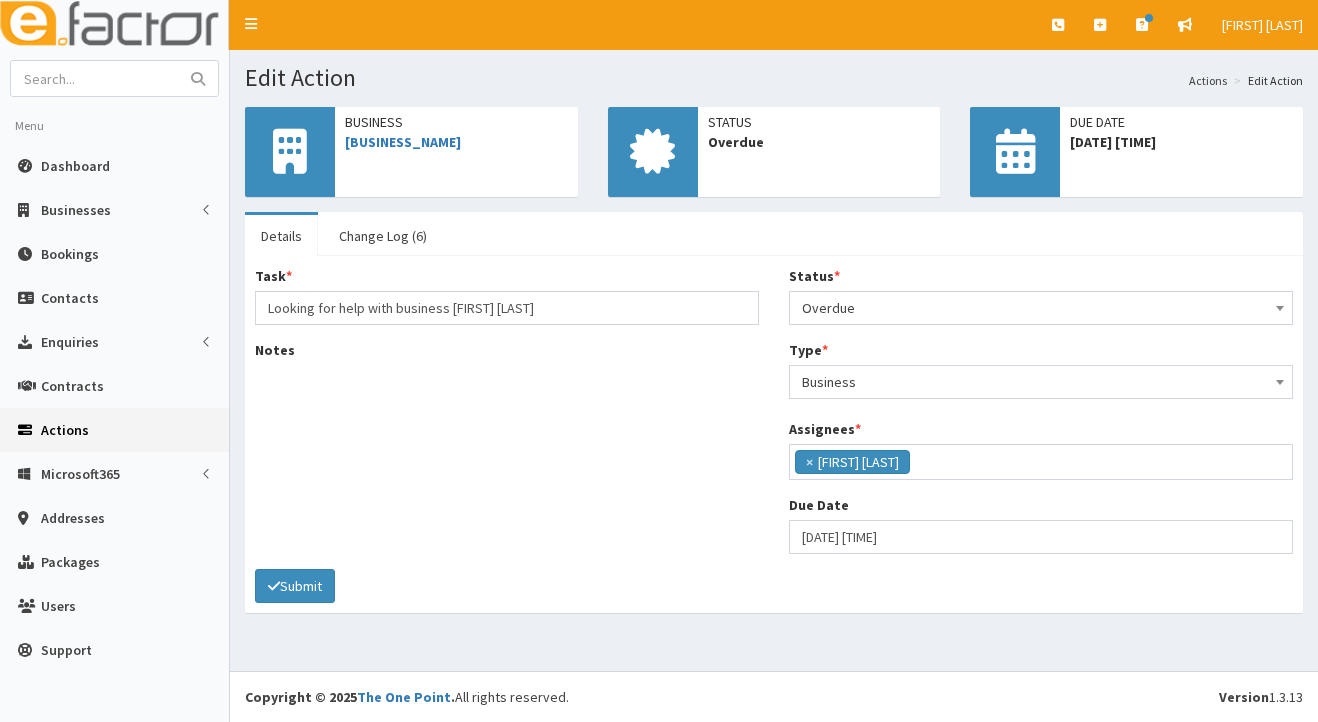 scroll, scrollTop: 0, scrollLeft: 0, axis: both 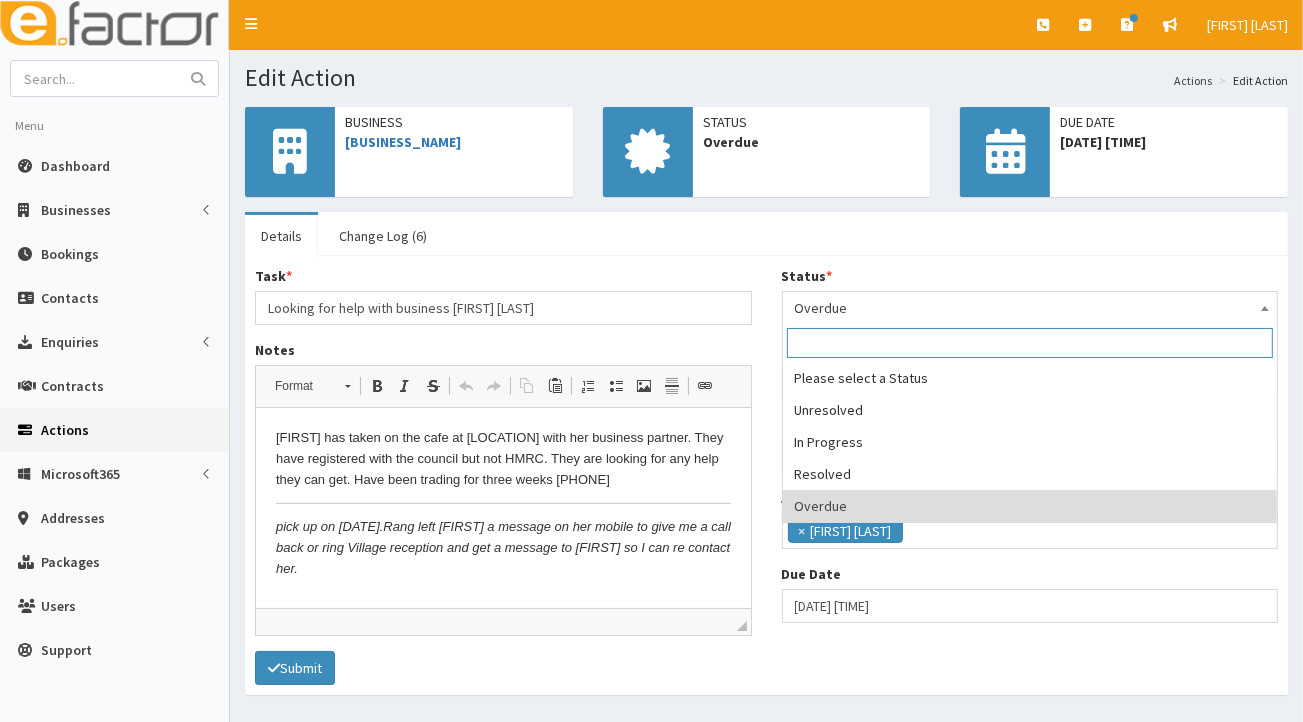 click at bounding box center (1265, 308) 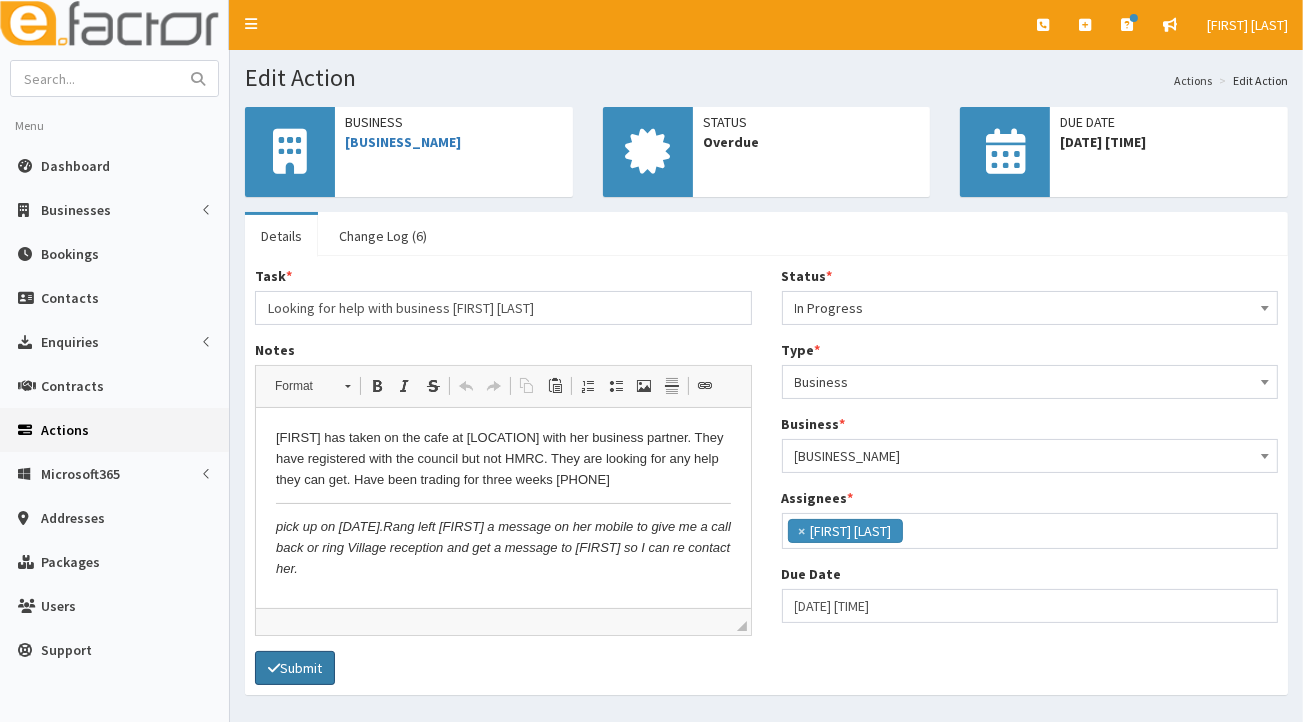 click on "Submit" at bounding box center [295, 668] 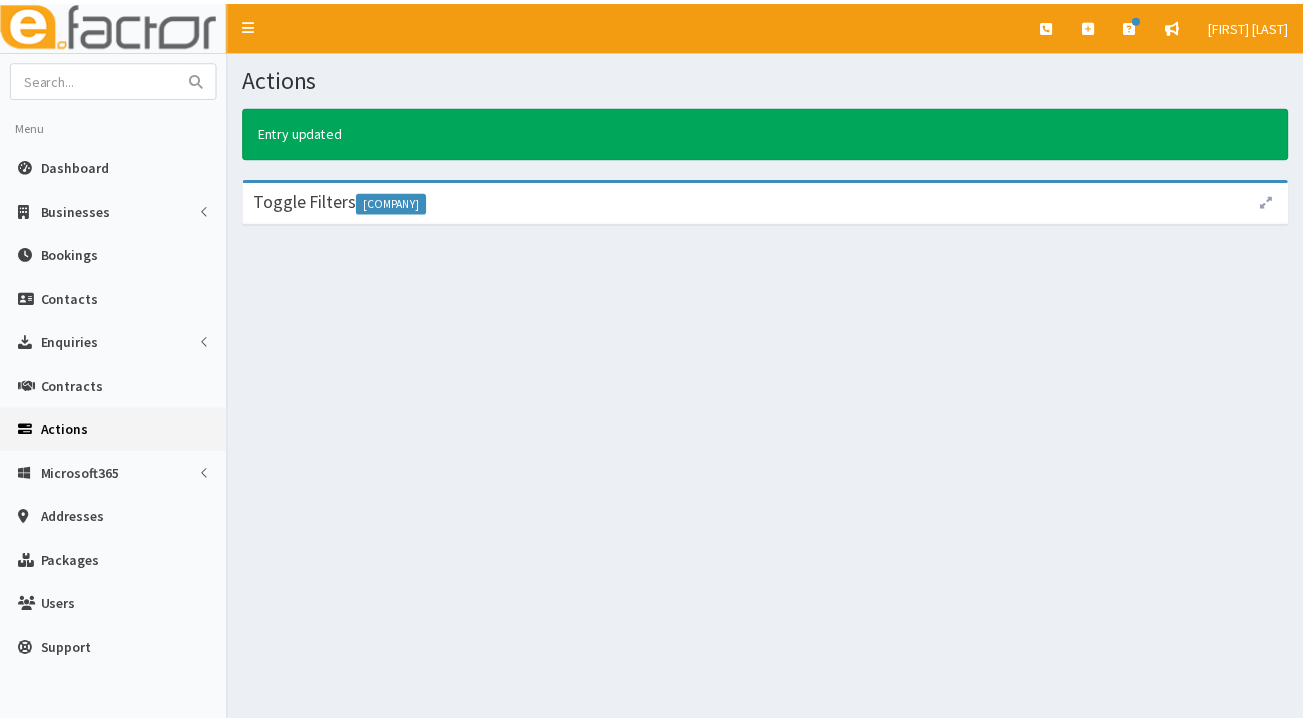 scroll, scrollTop: 0, scrollLeft: 0, axis: both 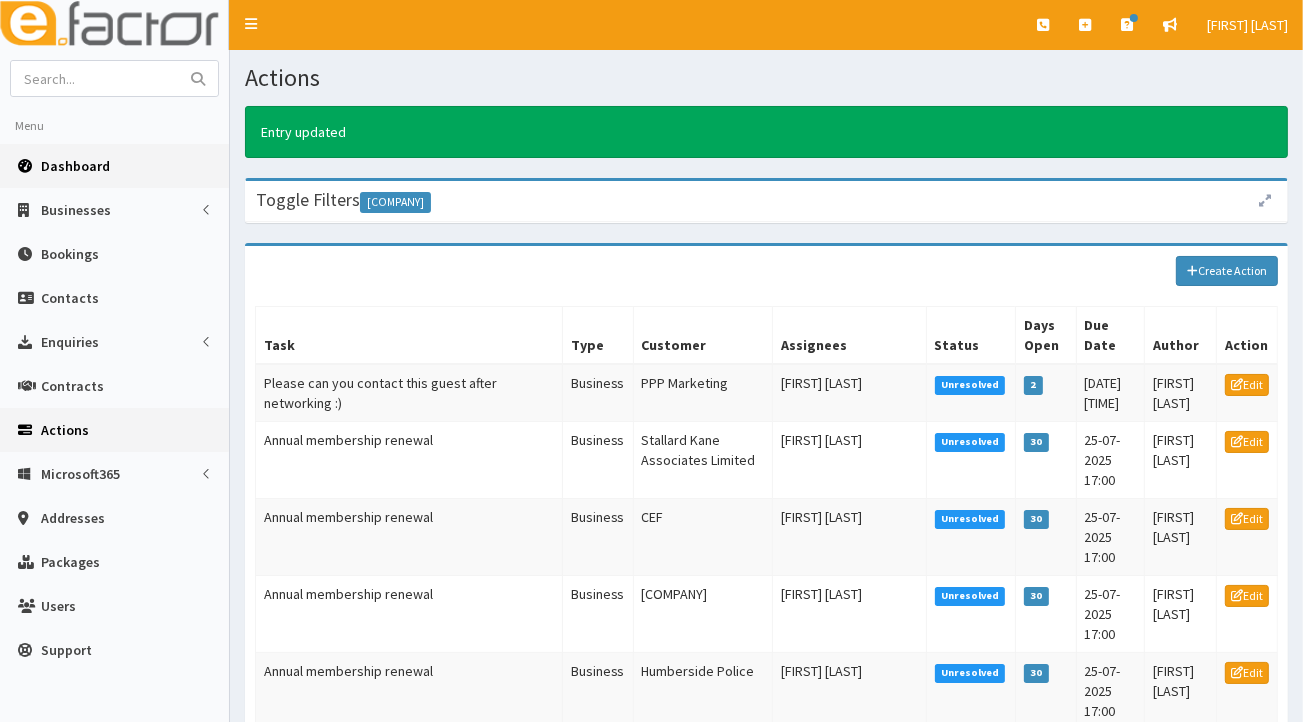 click on "Dashboard" at bounding box center [75, 166] 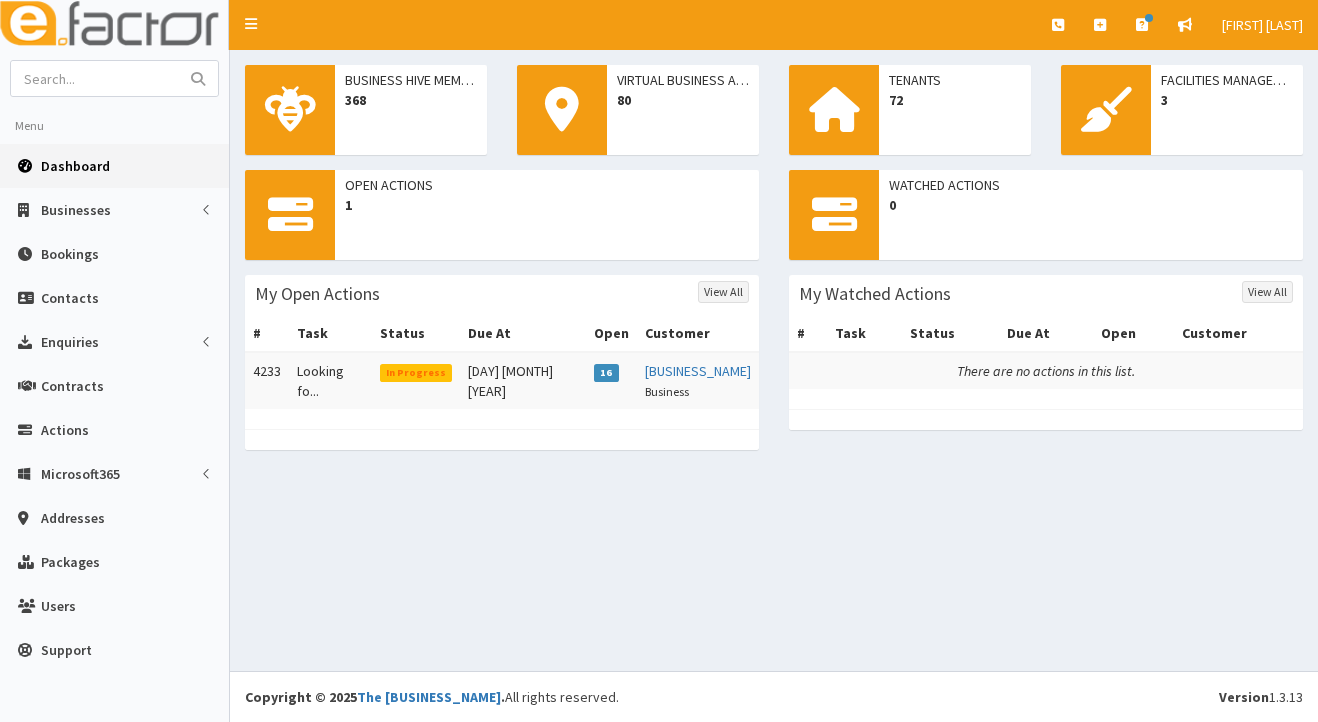 scroll, scrollTop: 0, scrollLeft: 0, axis: both 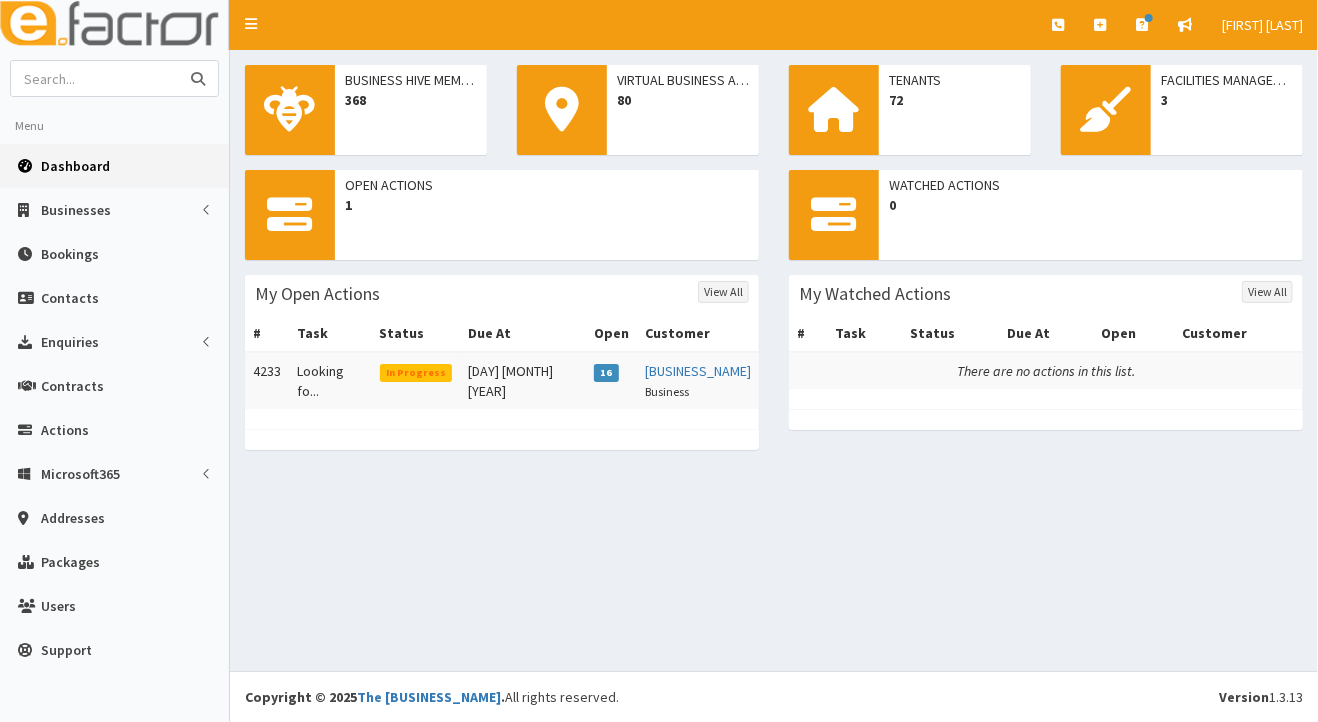 click at bounding box center (95, 78) 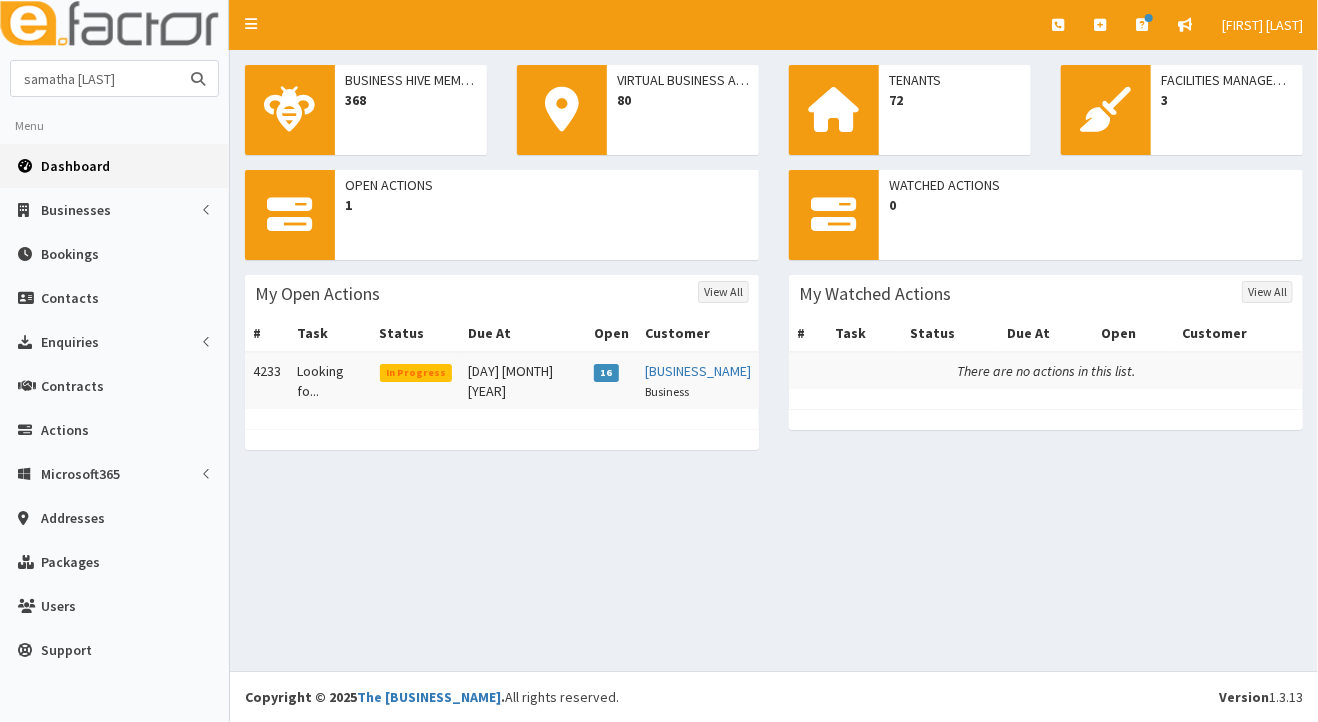 type on "samatha [LAST]" 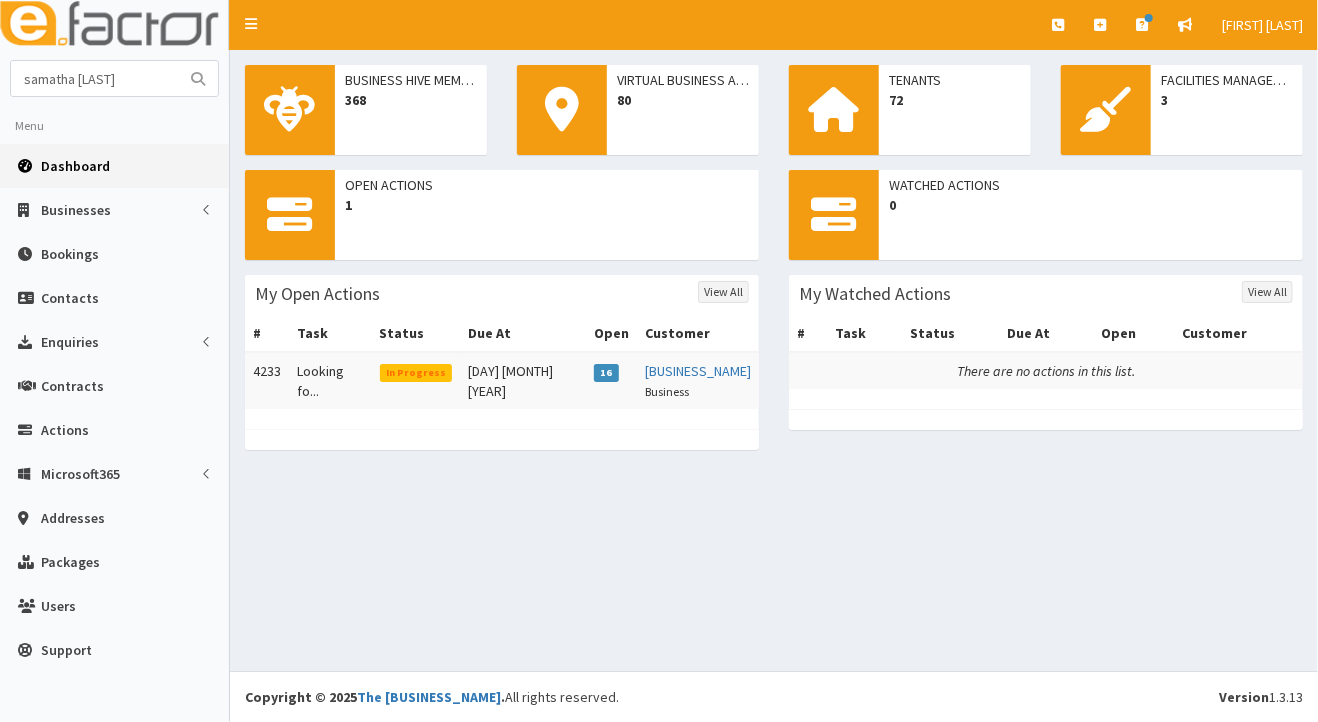 click at bounding box center (198, 79) 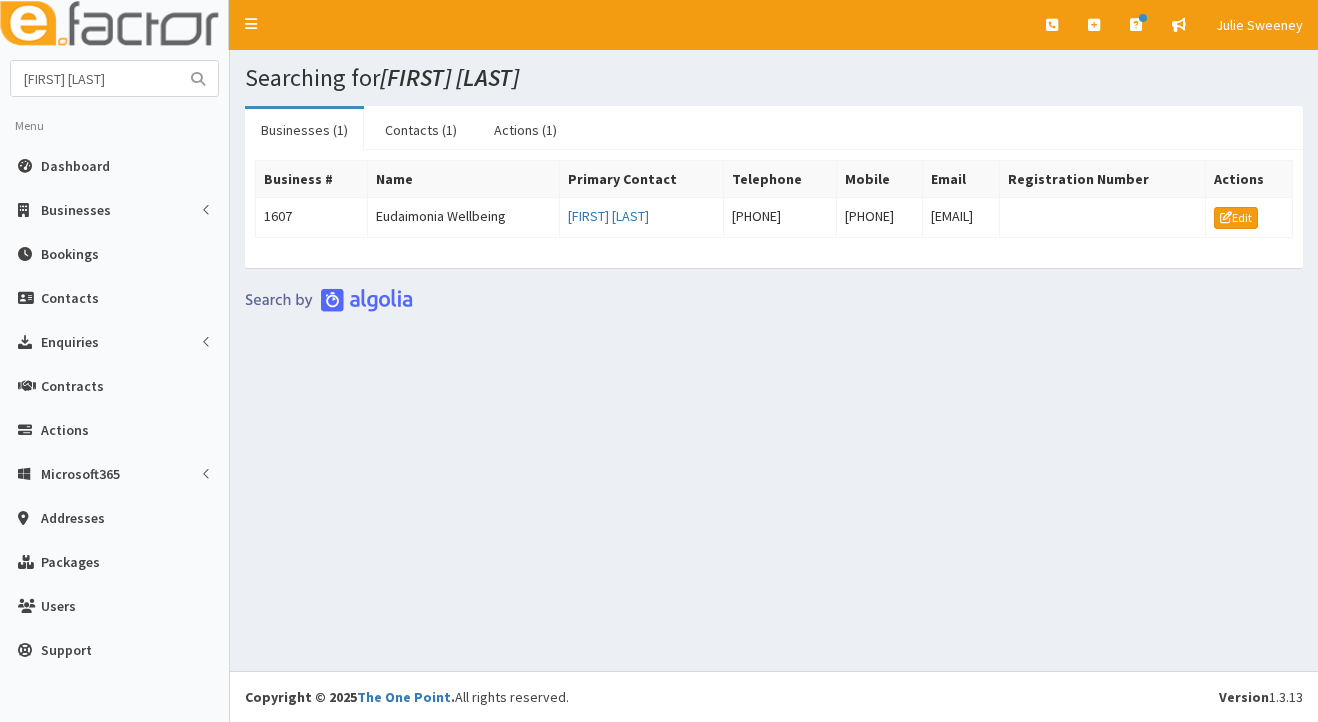 scroll, scrollTop: 0, scrollLeft: 0, axis: both 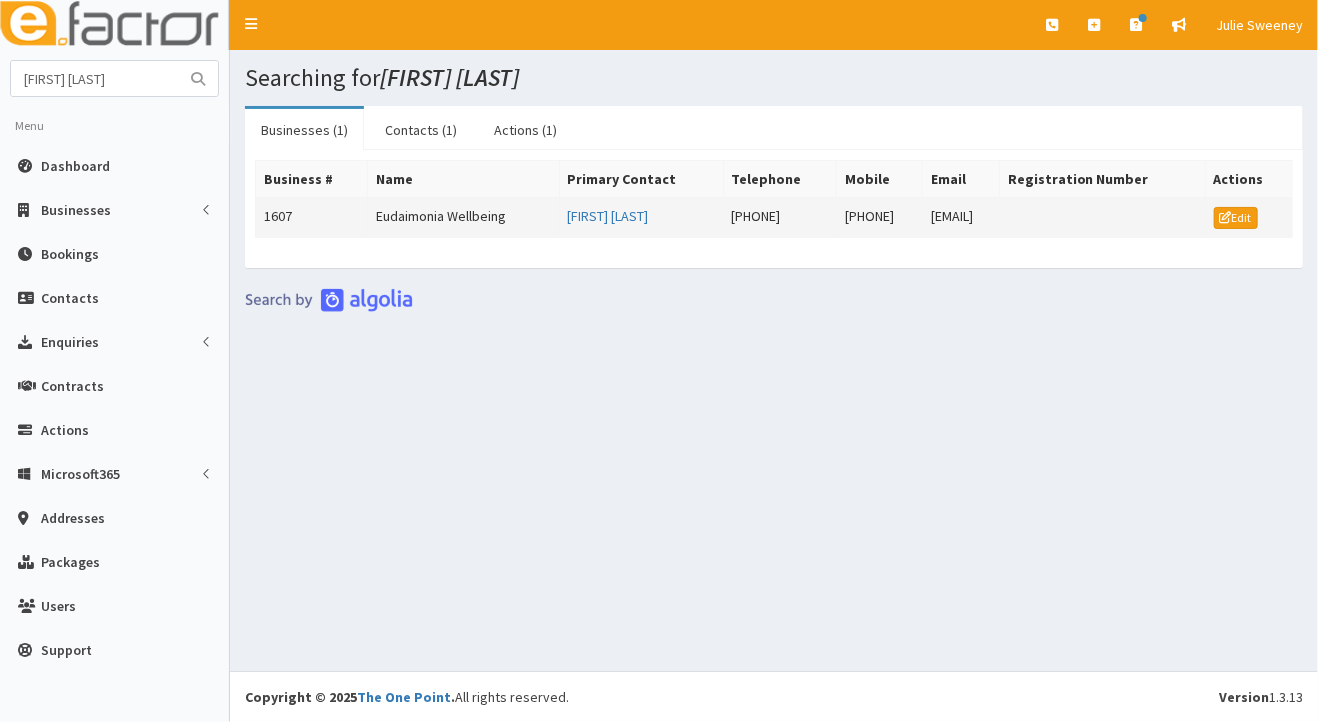 click on "Eudaimonia Wellbeing" at bounding box center [464, 218] 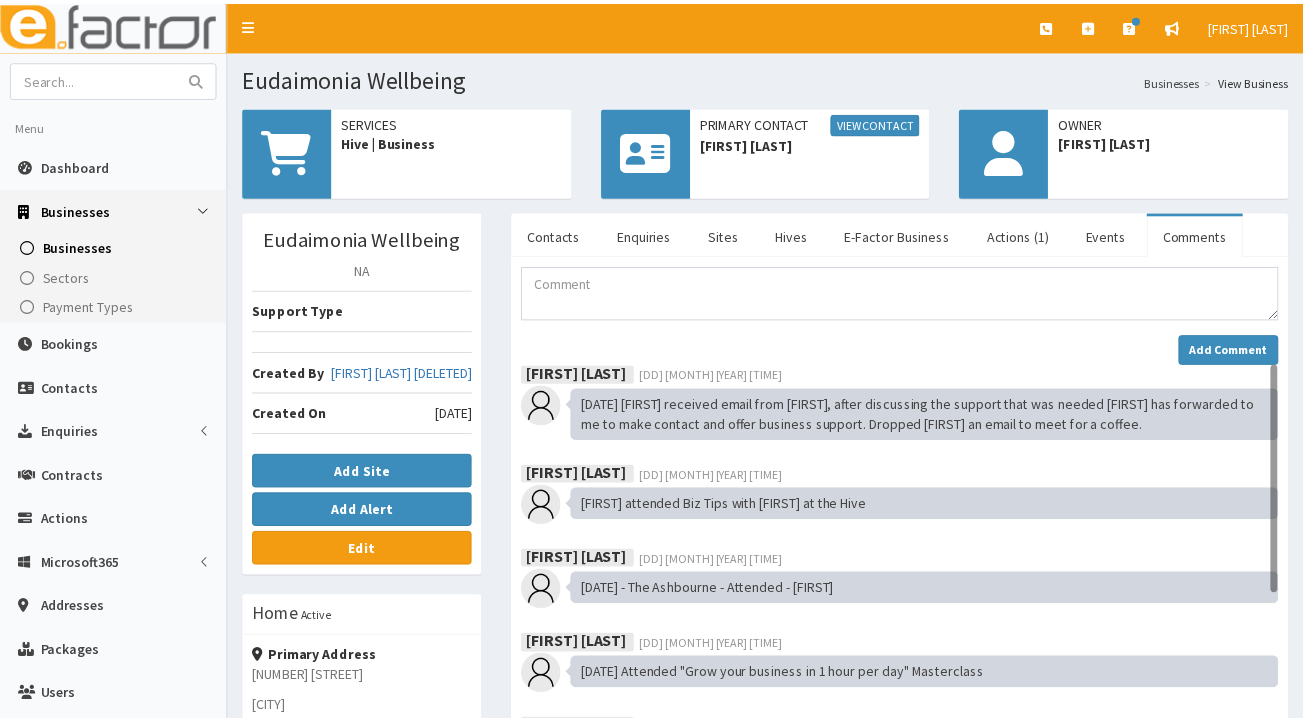 scroll, scrollTop: 0, scrollLeft: 0, axis: both 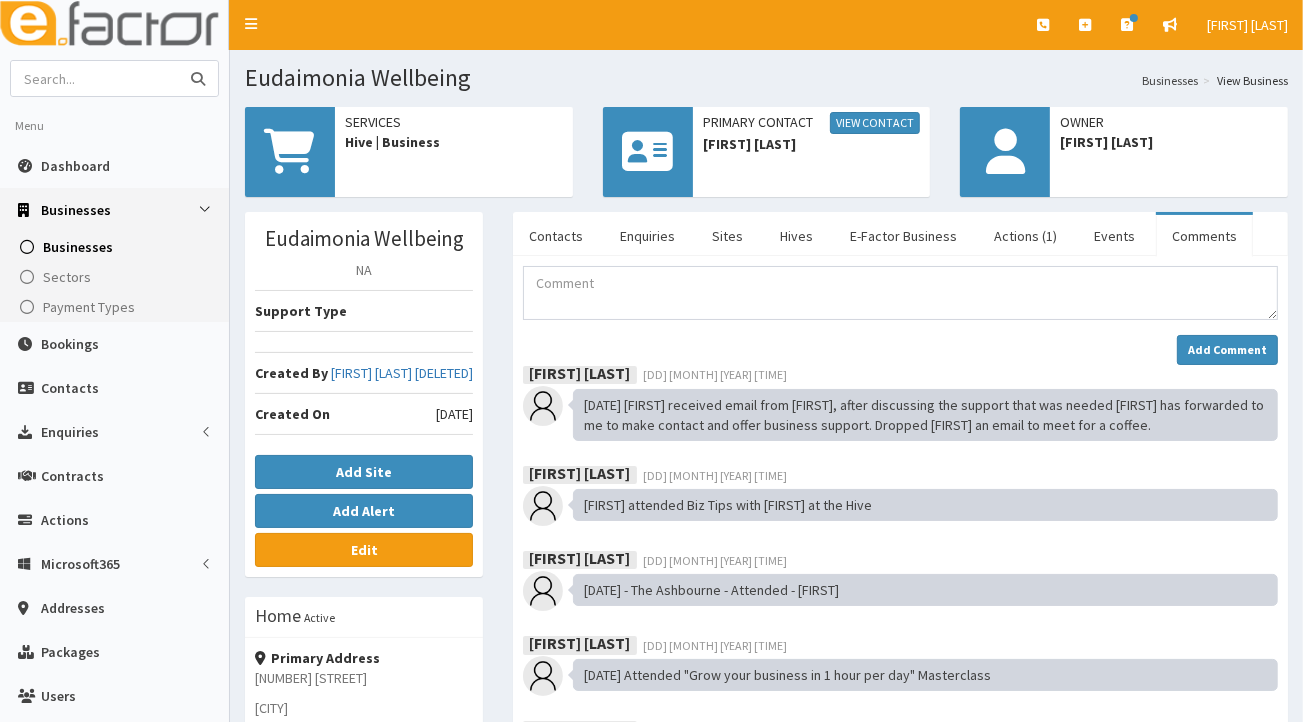 click at bounding box center [95, 78] 